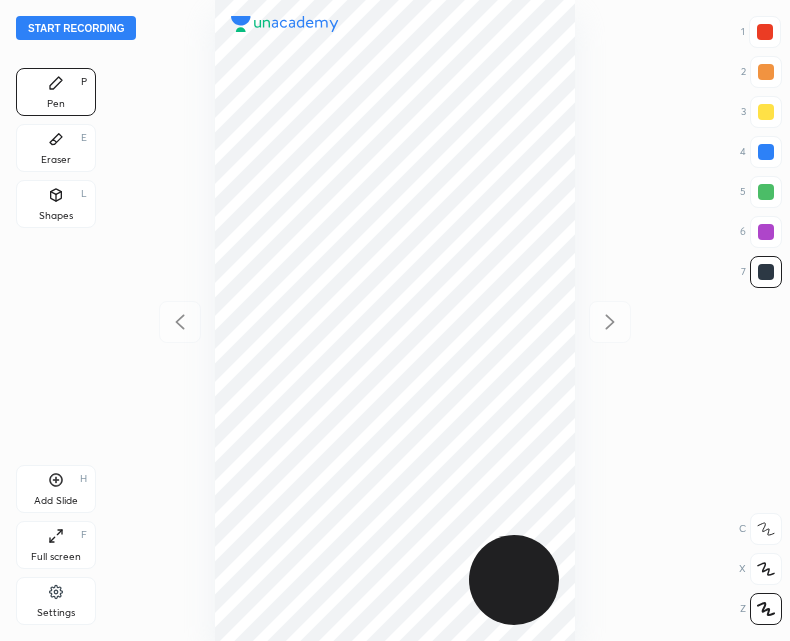 scroll, scrollTop: 0, scrollLeft: 0, axis: both 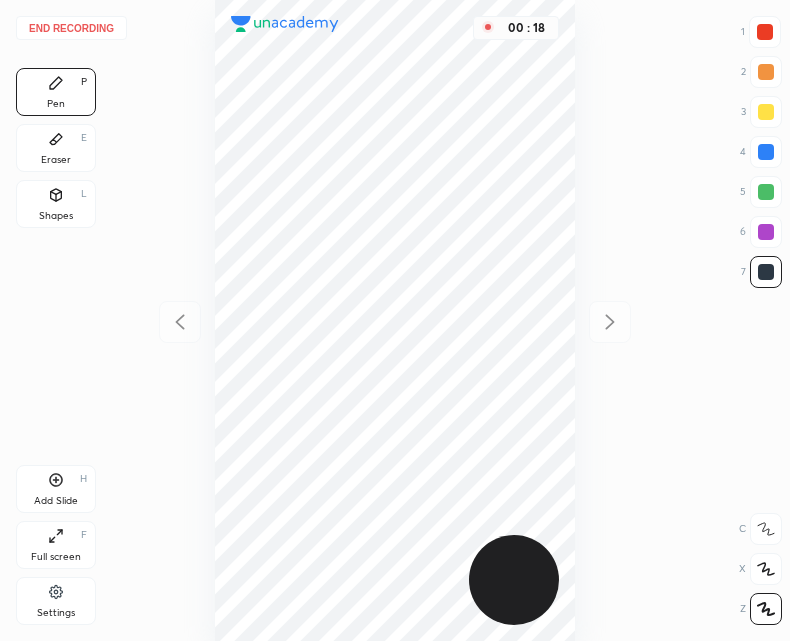 click 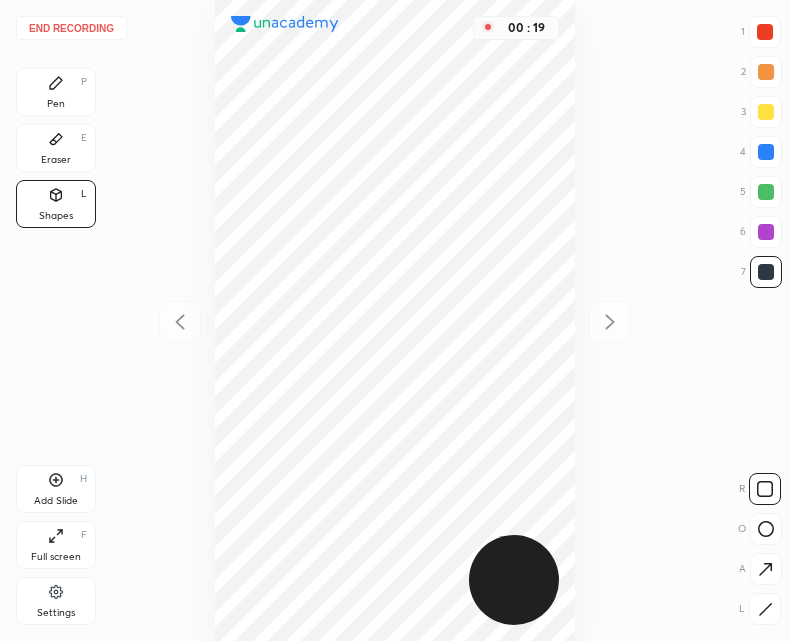 click 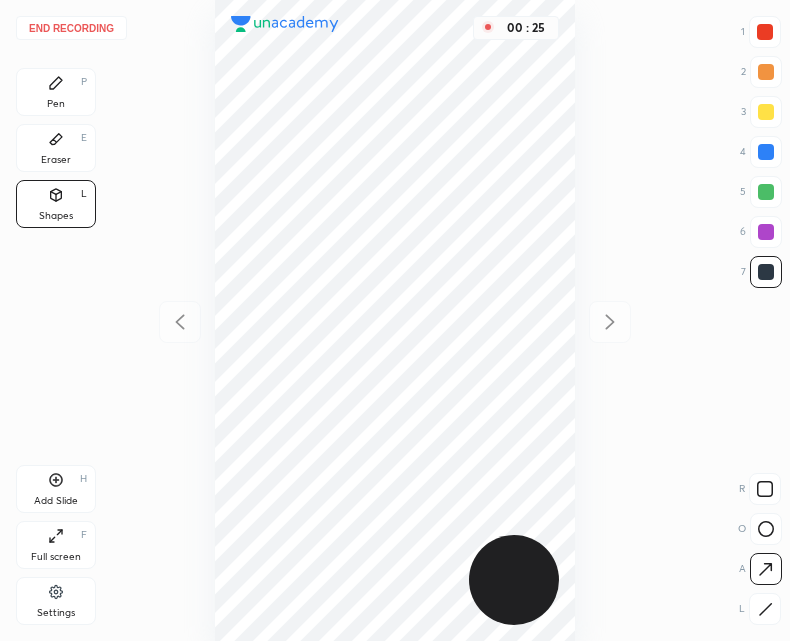 click 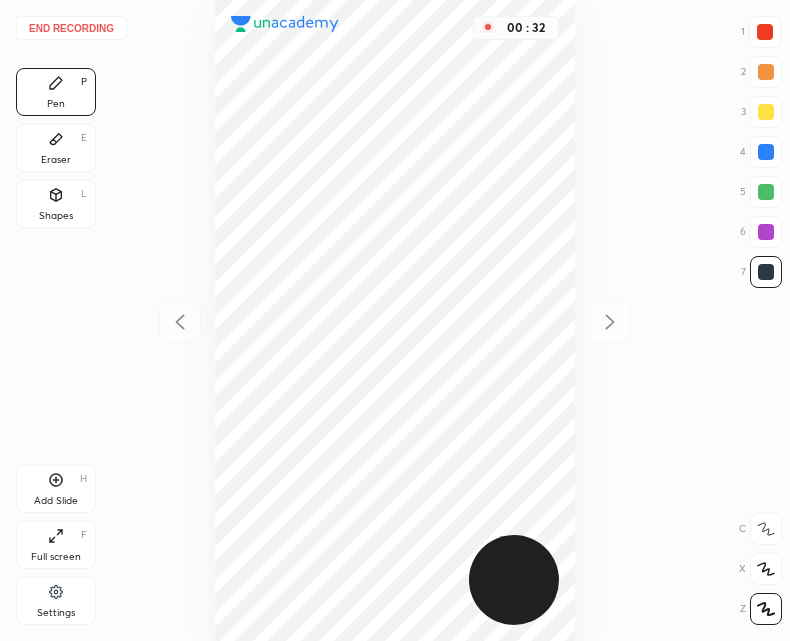 click on "Shapes" at bounding box center (56, 216) 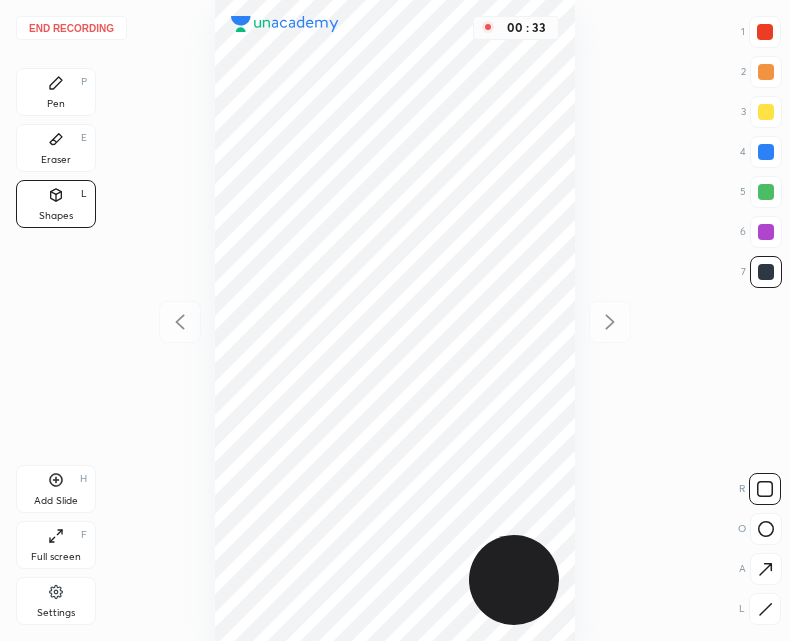 click 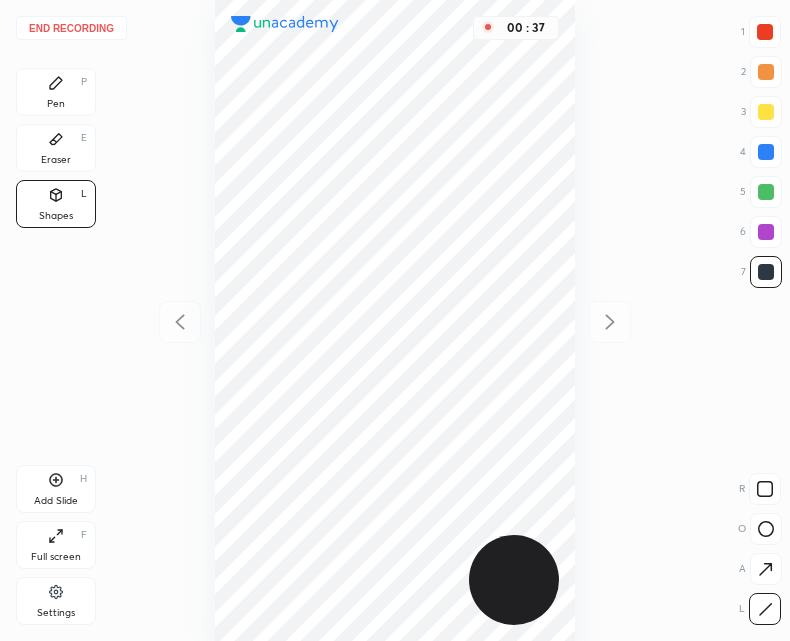 click 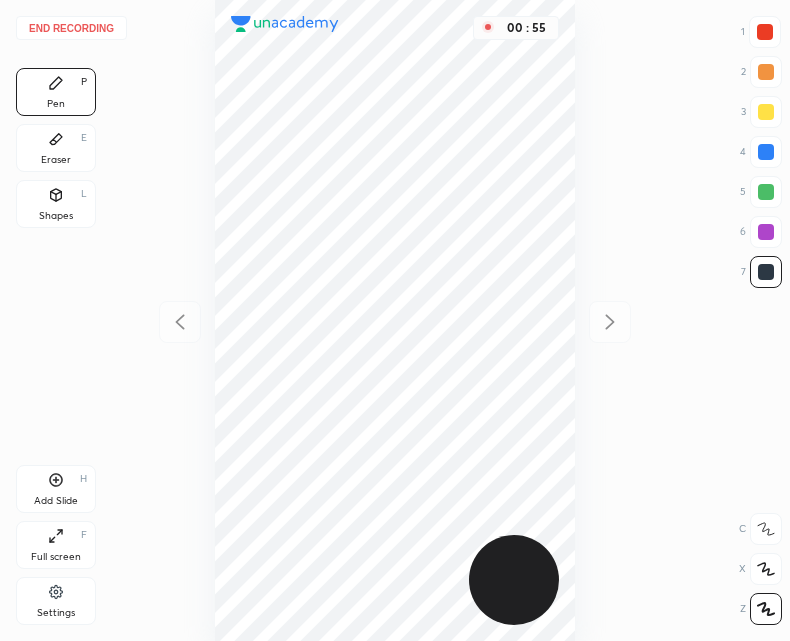 click on "Eraser" at bounding box center [56, 160] 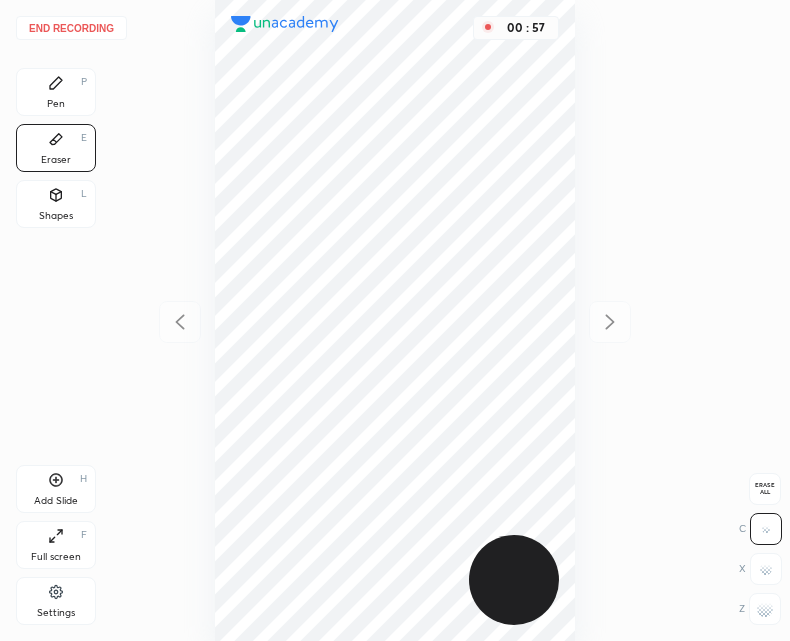 click on "Pen P" at bounding box center [56, 92] 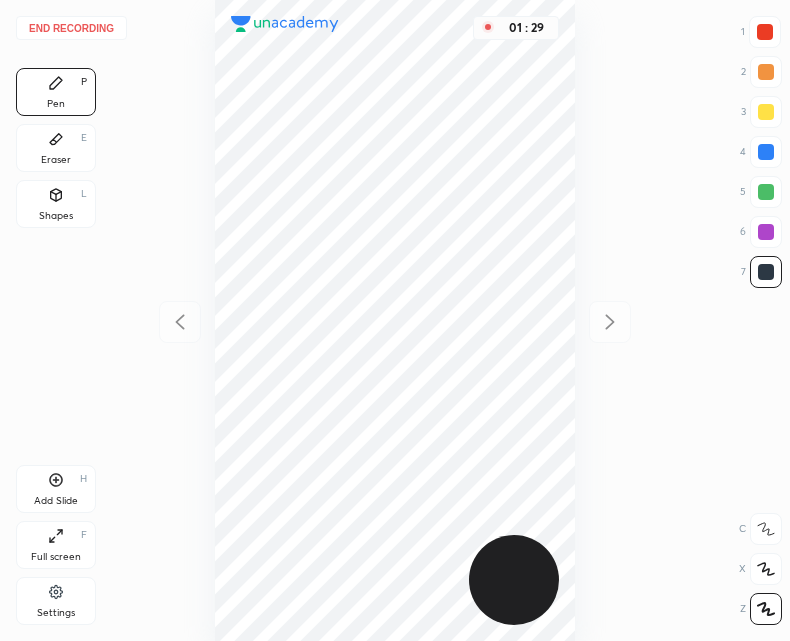 click on "Add Slide H" at bounding box center [56, 489] 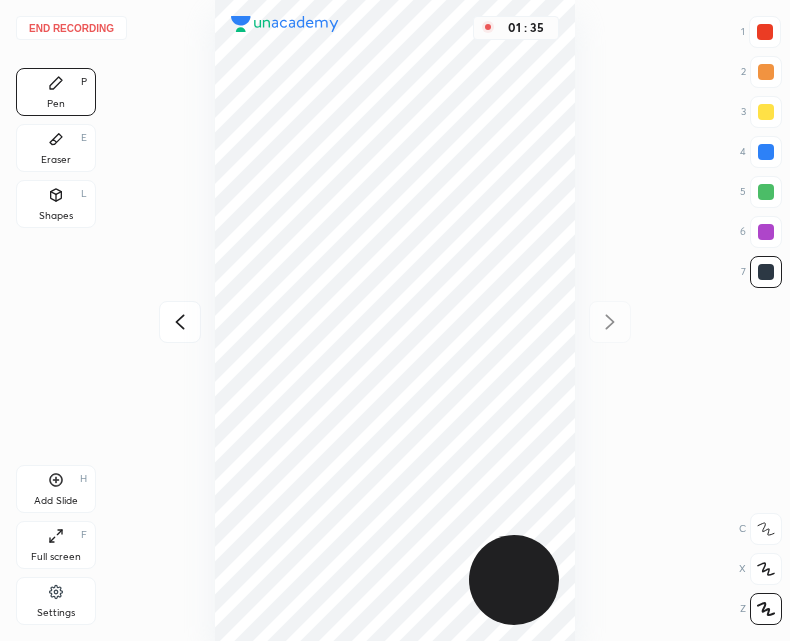 click 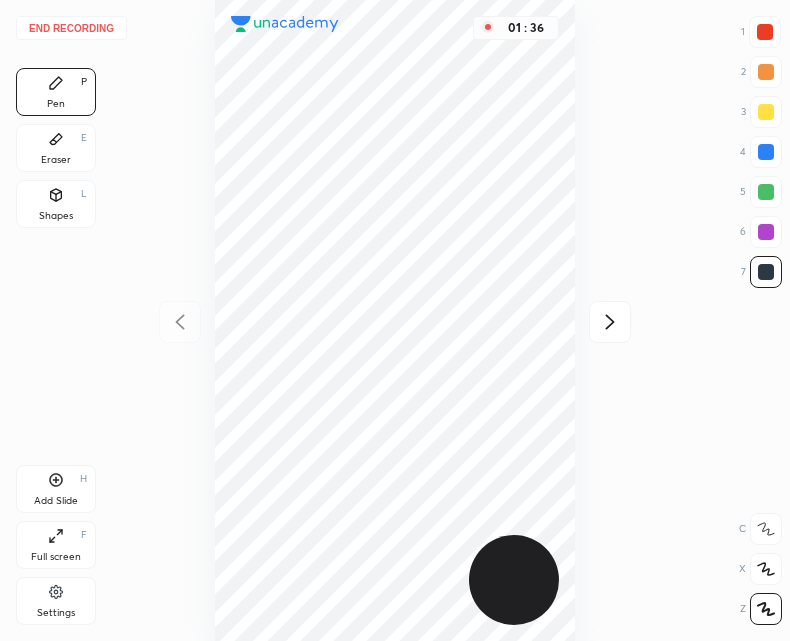 click 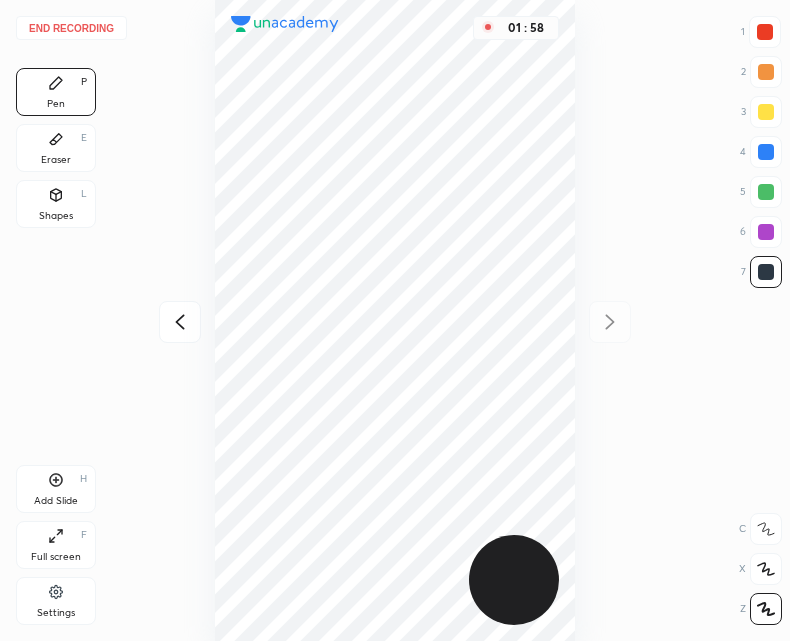 click at bounding box center [765, 32] 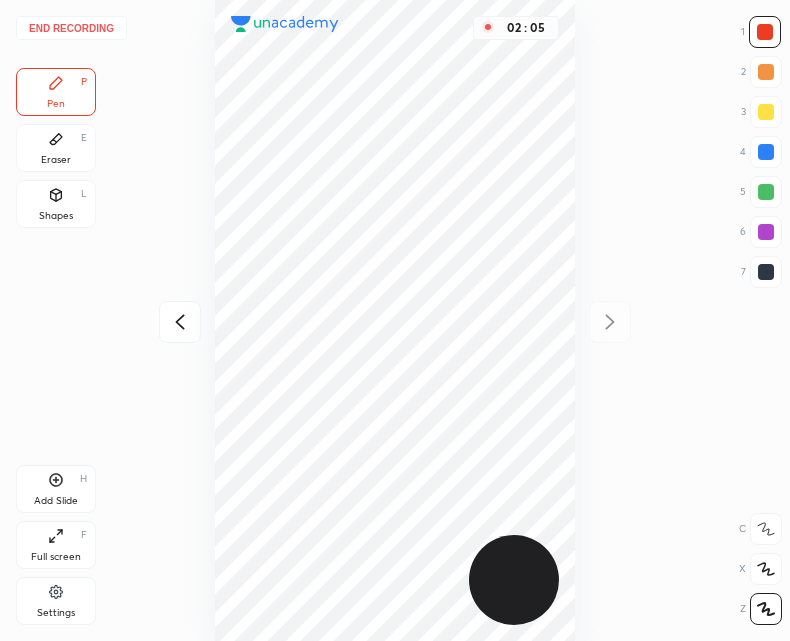 click 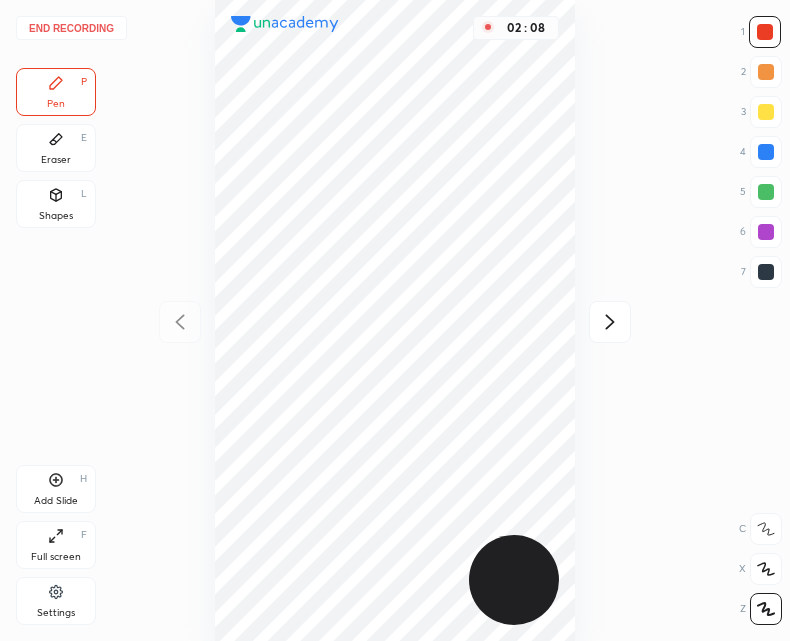 click 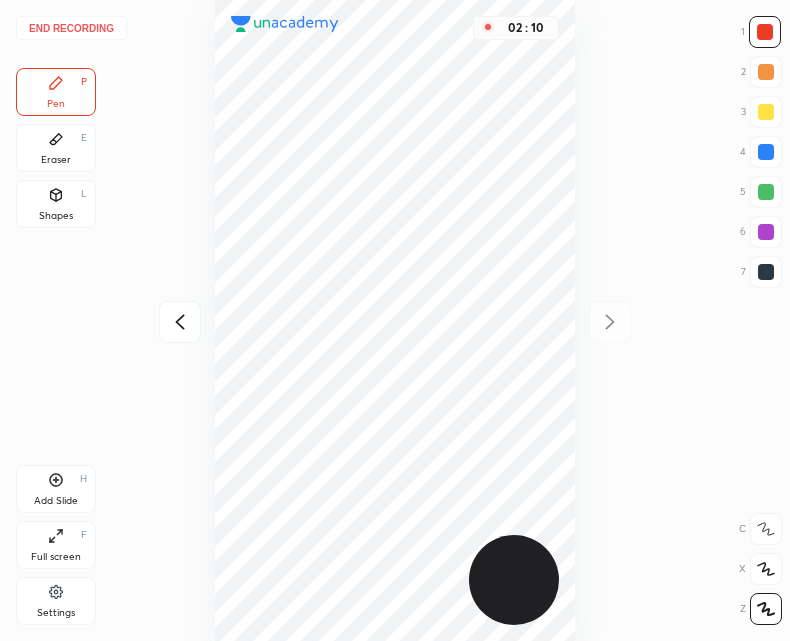 click at bounding box center [180, 322] 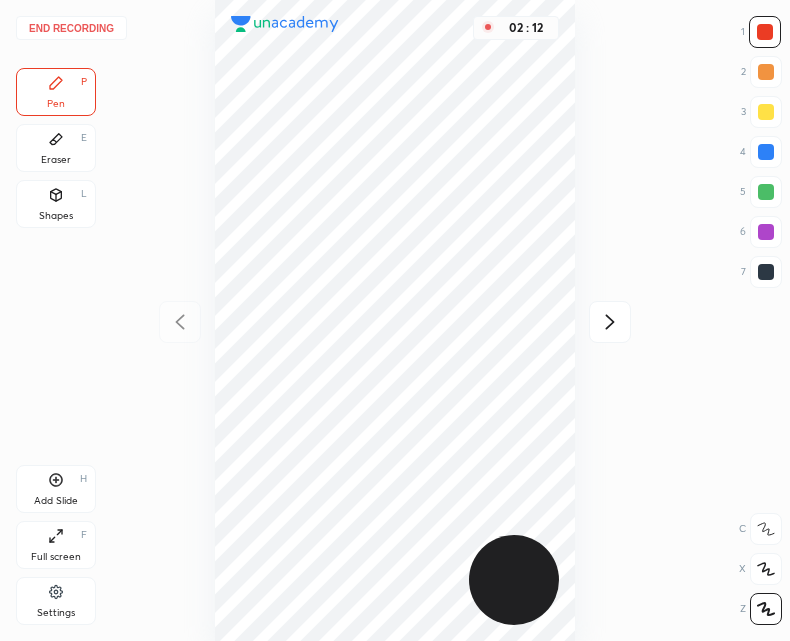 click 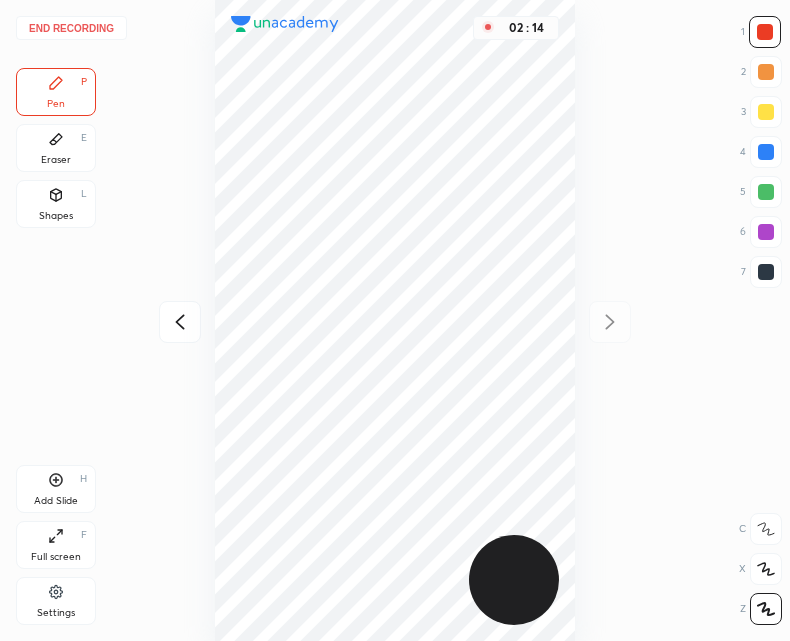 click at bounding box center [766, 272] 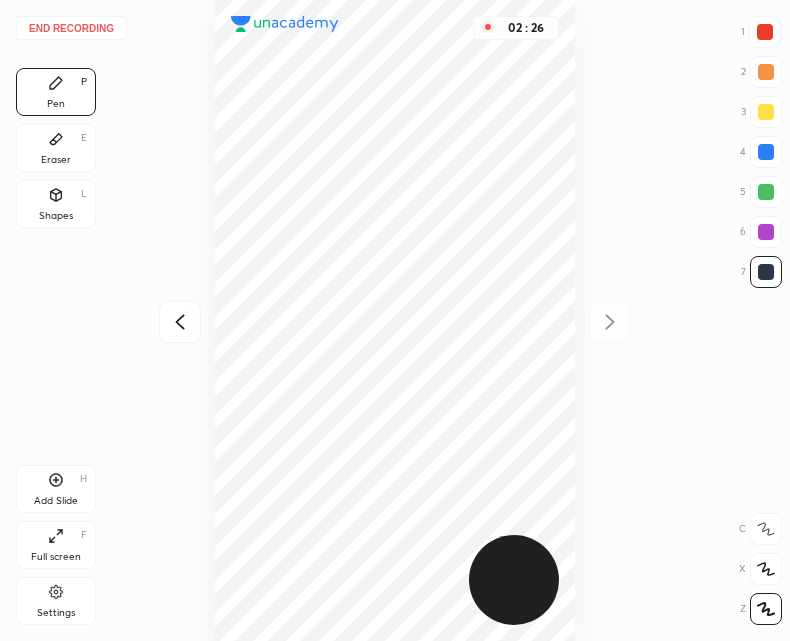 click 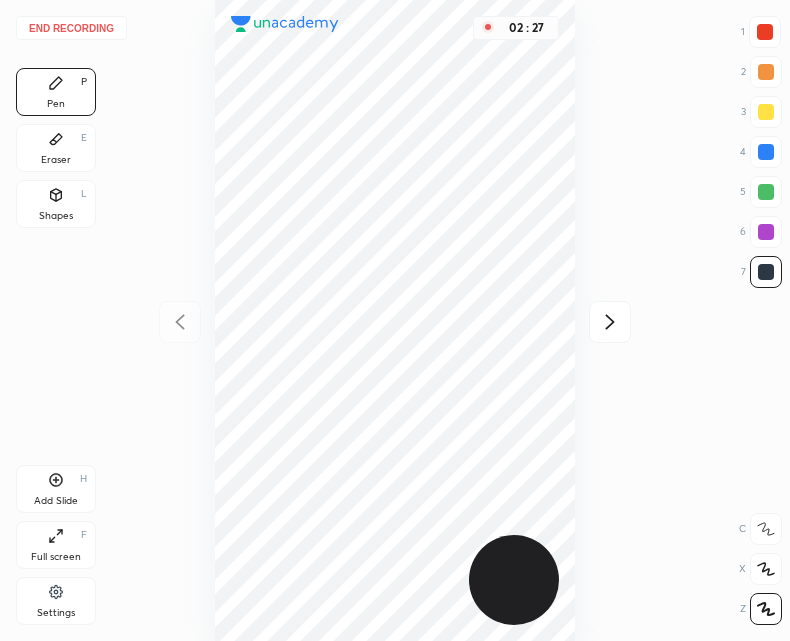 click on "End recording 1 2 3 4 5 6 7 R O A L C X Z Erase all C X Z Pen P Eraser E Shapes L Add Slide H Full screen F Settings [TIME]" at bounding box center [395, 320] 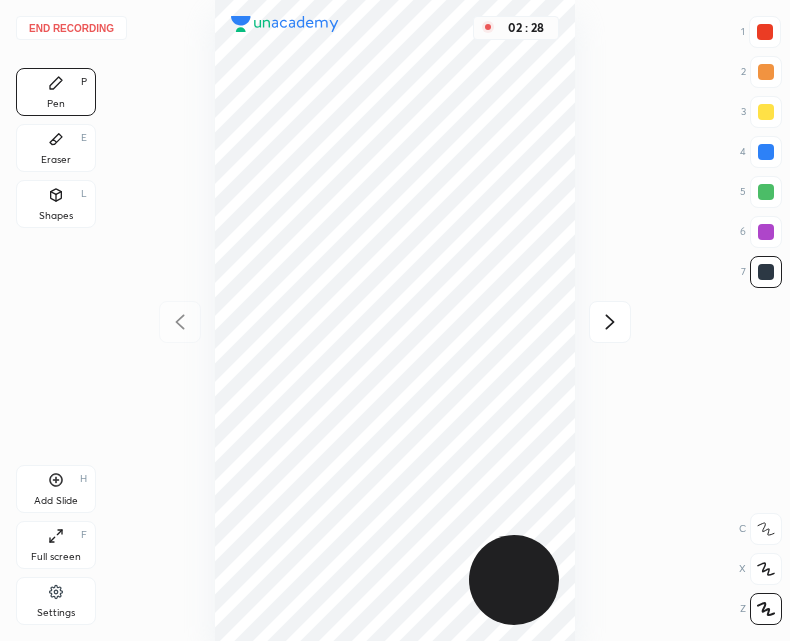click at bounding box center (610, 322) 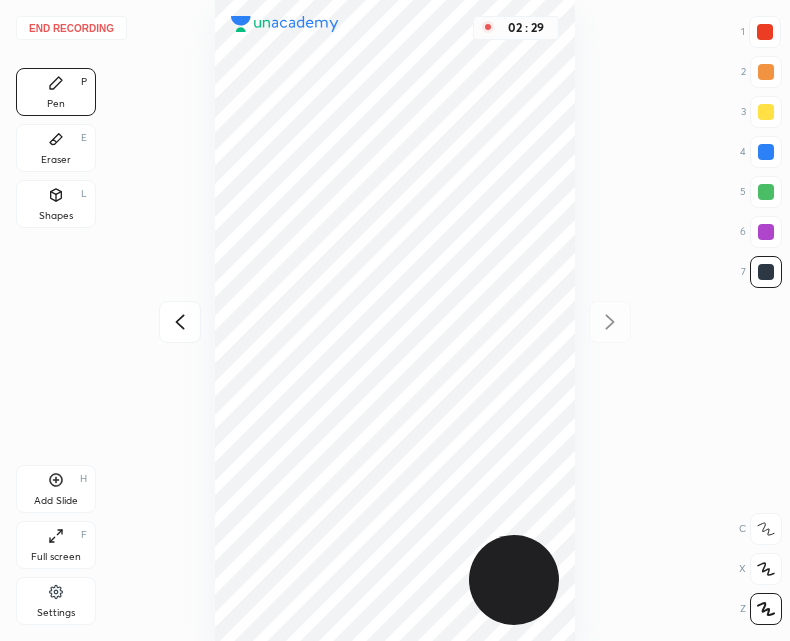 click on "Add Slide H" at bounding box center [56, 489] 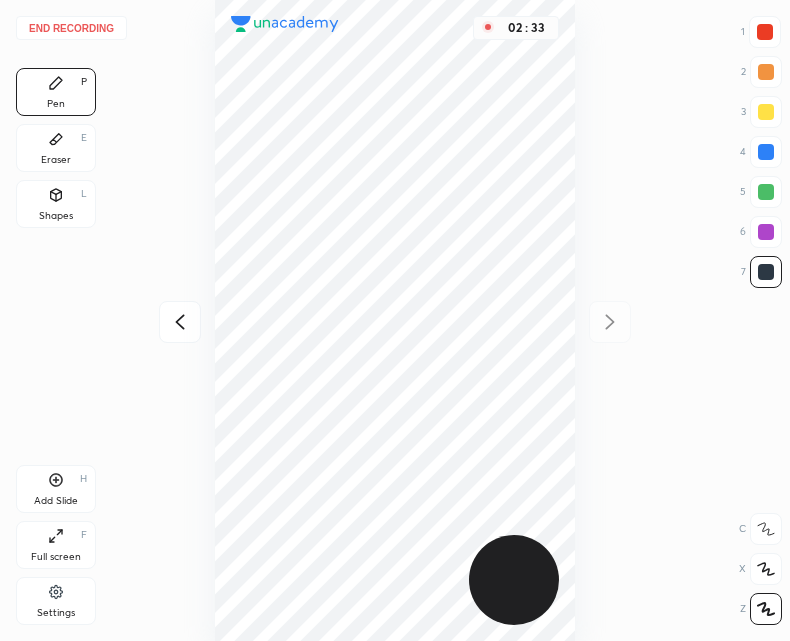 click at bounding box center [180, 322] 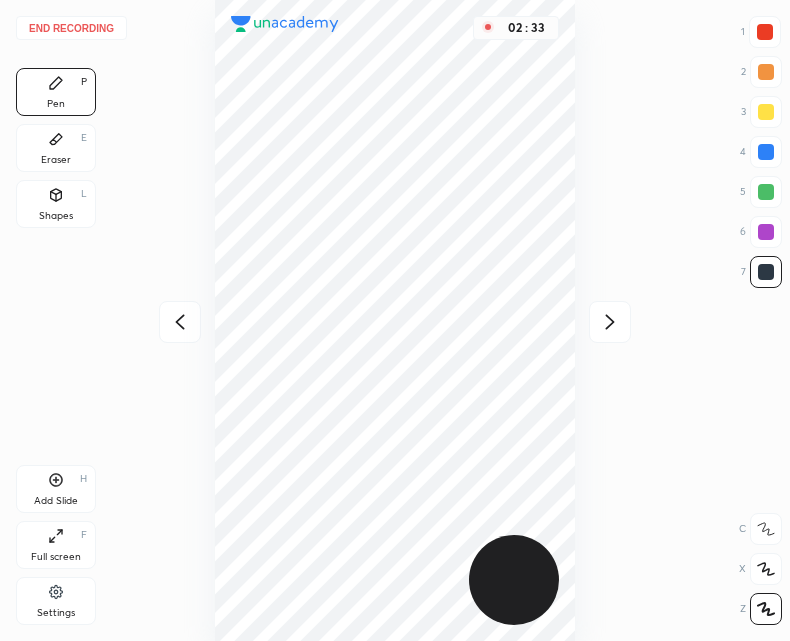 click 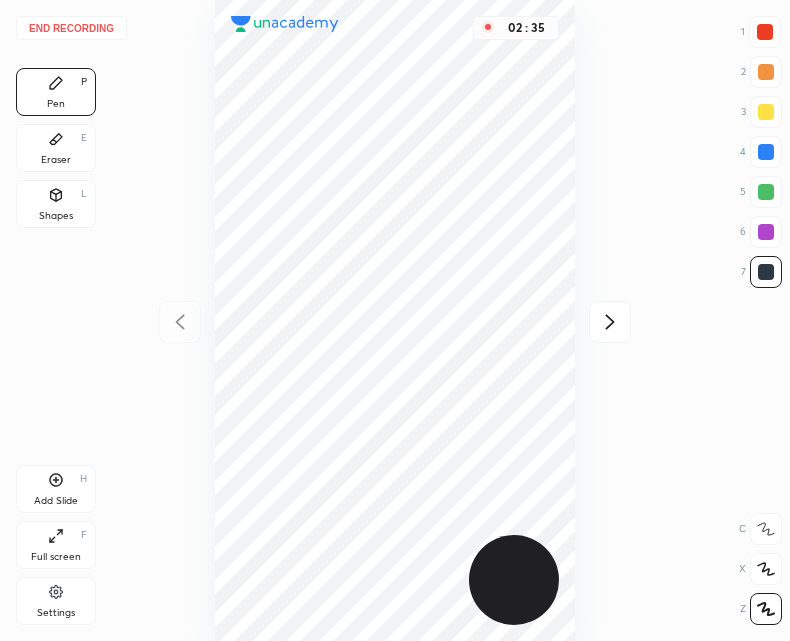 click 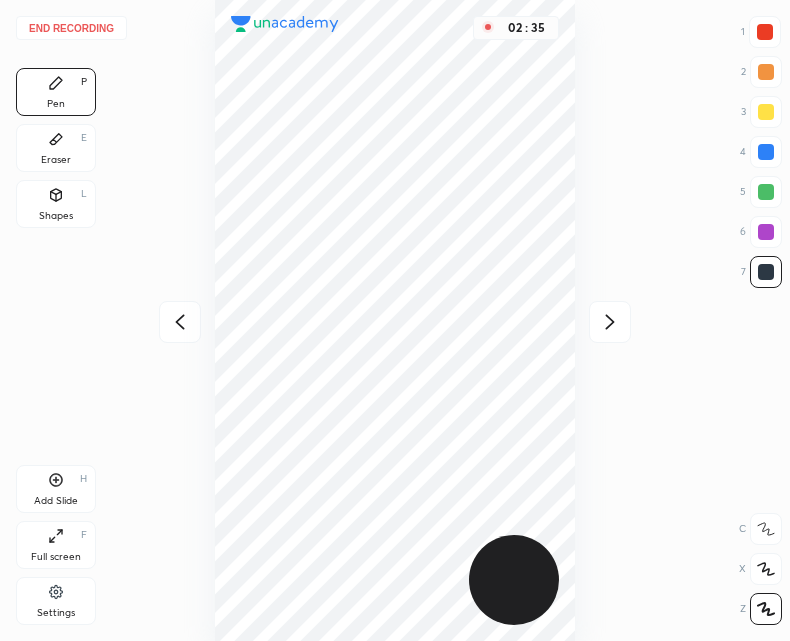 click 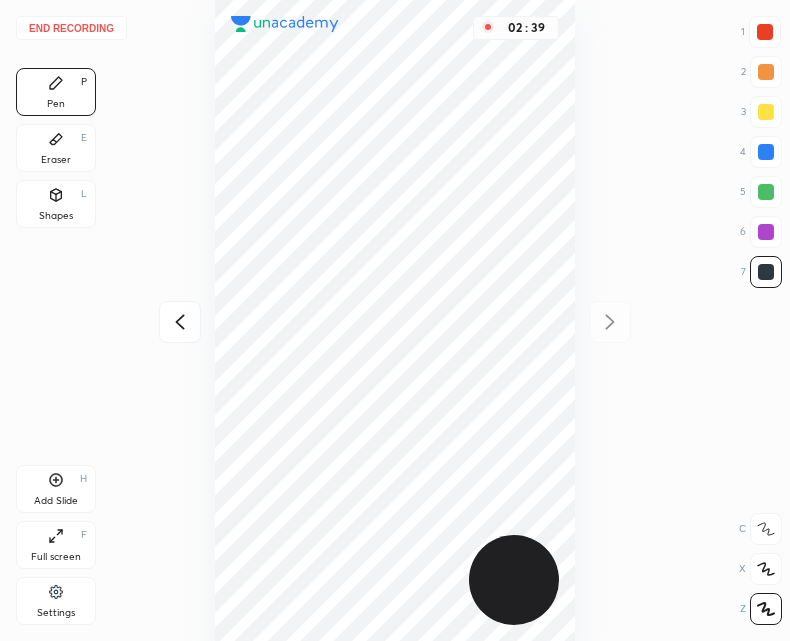 click 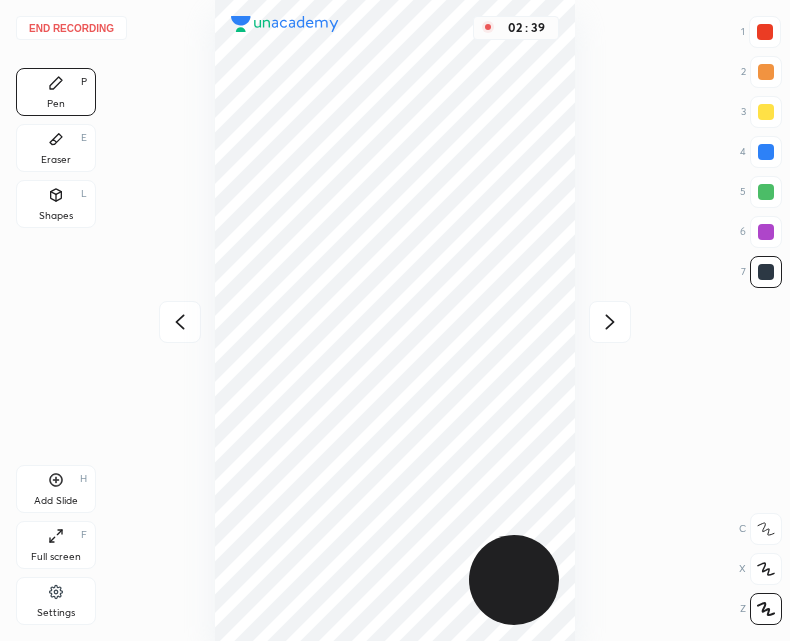 click 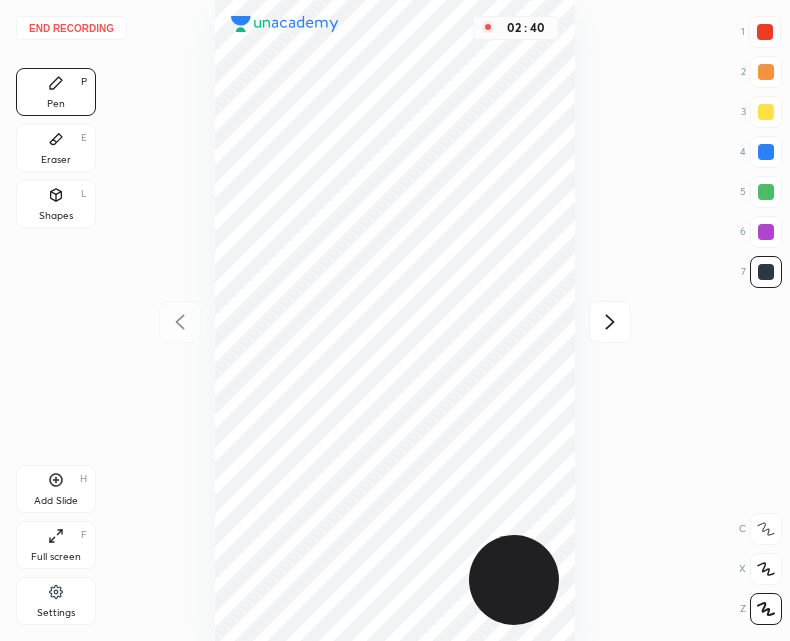 click at bounding box center [610, 322] 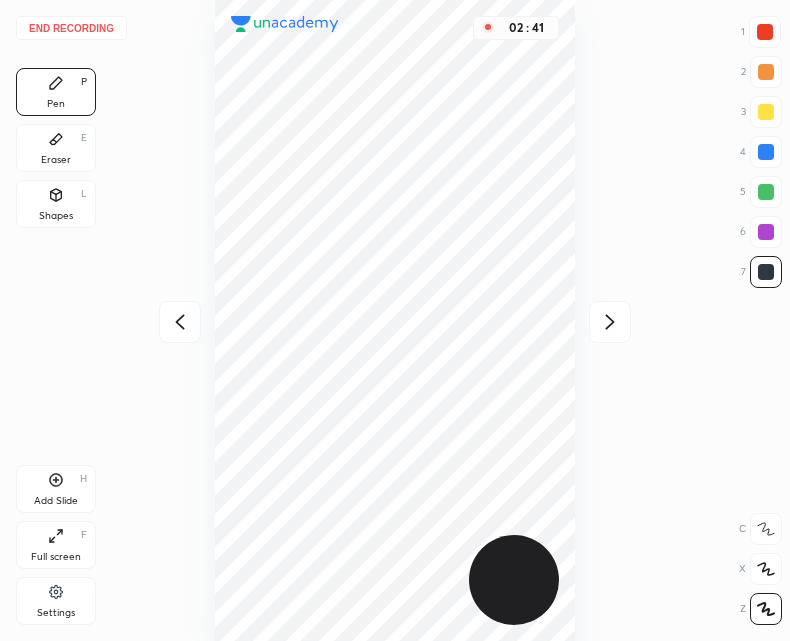 click 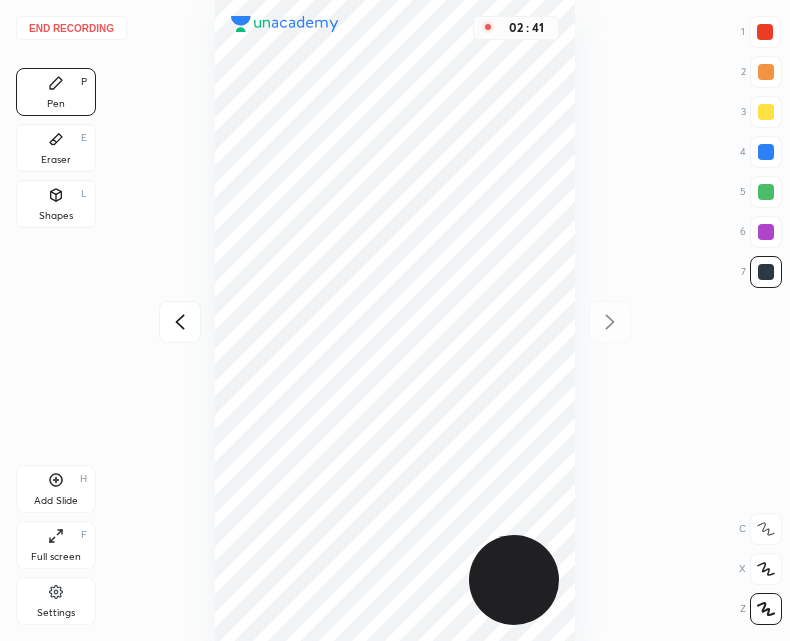 click on "02 : 41" at bounding box center [395, 320] 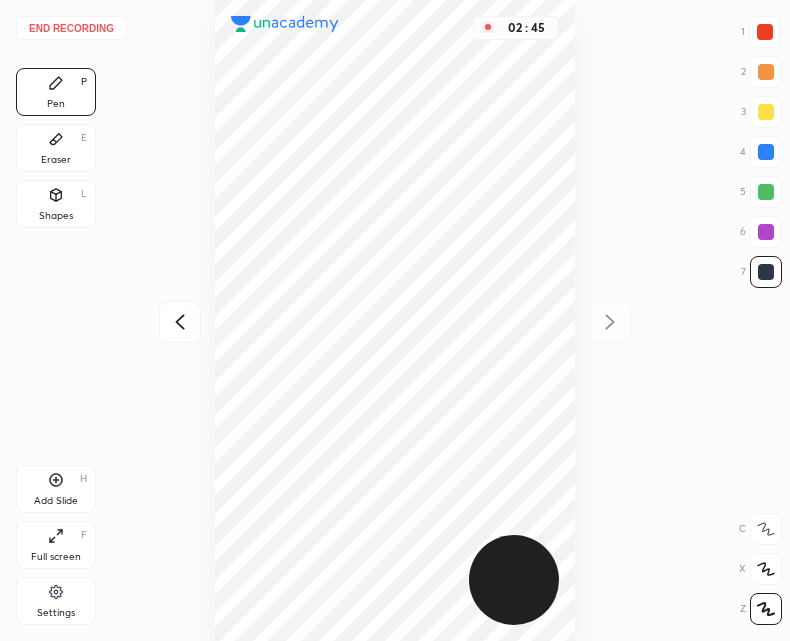 click 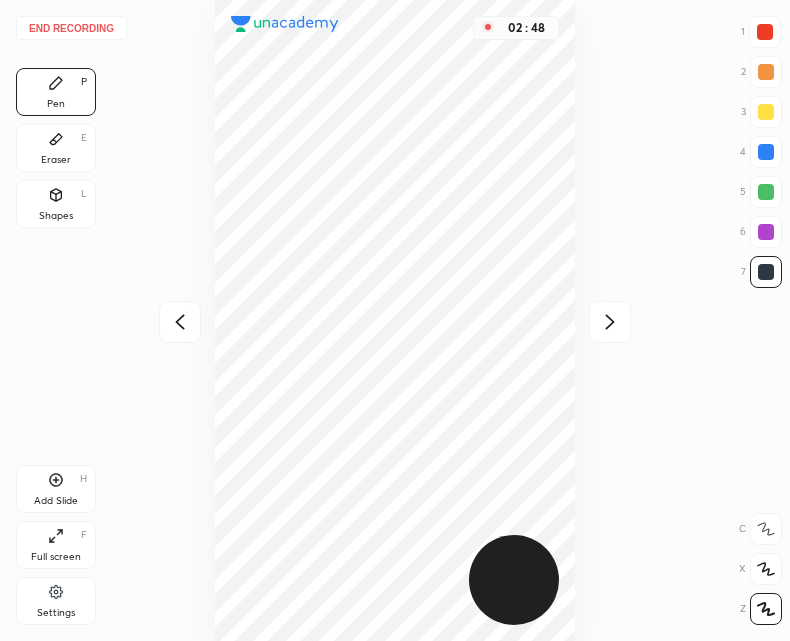 click 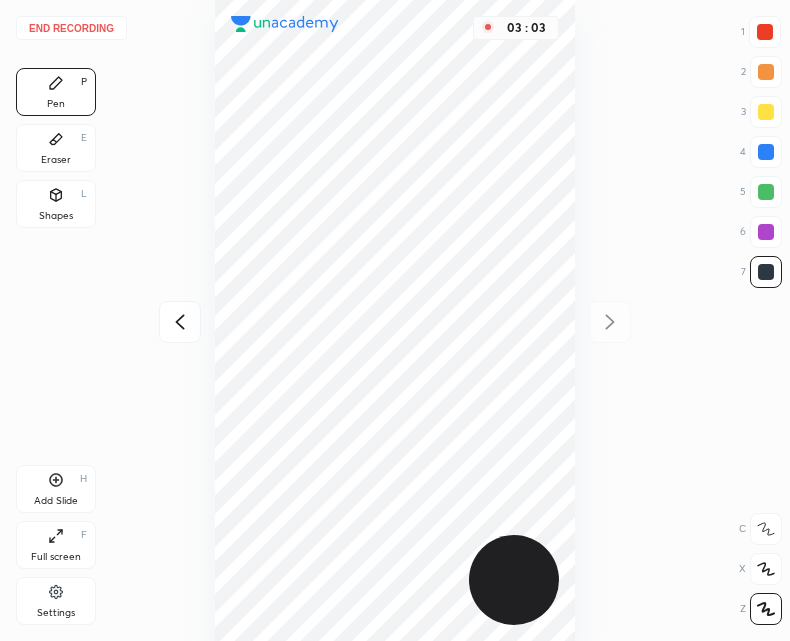 click on "Shapes L" at bounding box center (56, 204) 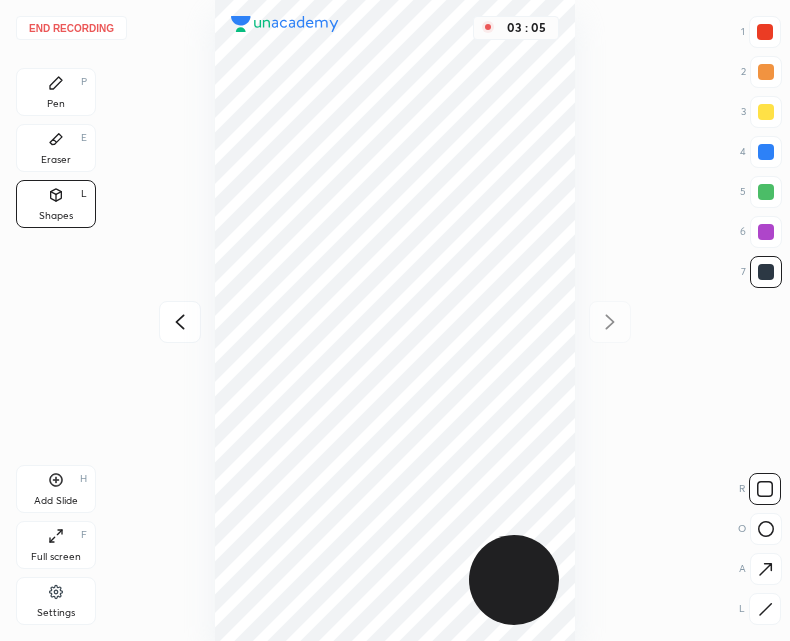 click on "Pen P" at bounding box center (56, 92) 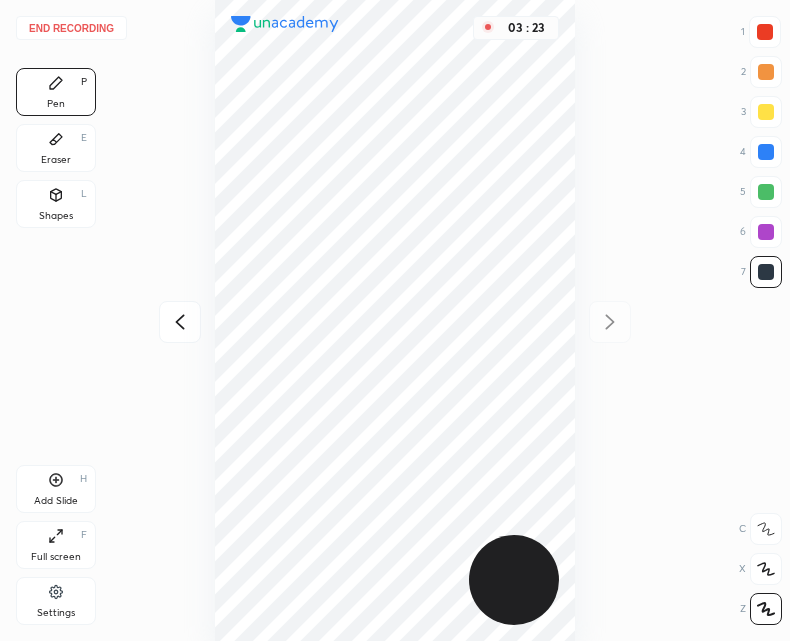 click 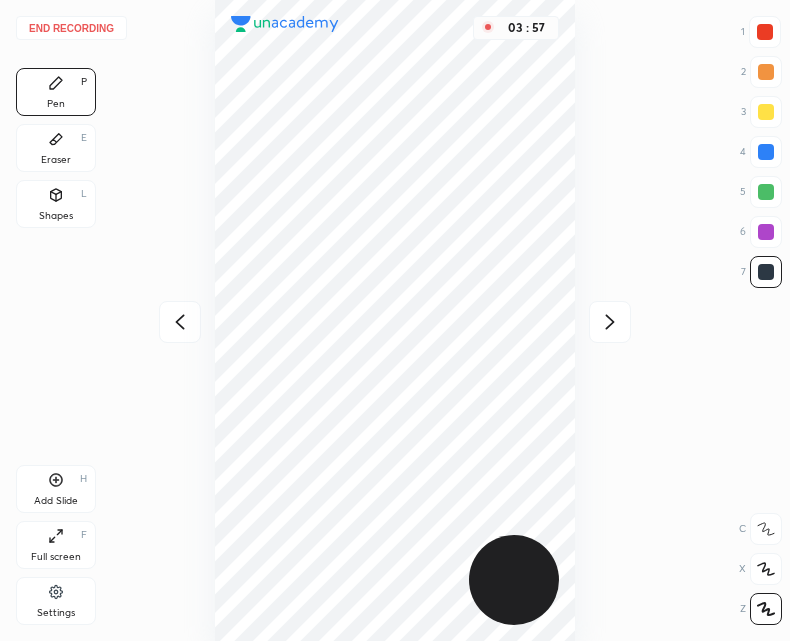 click 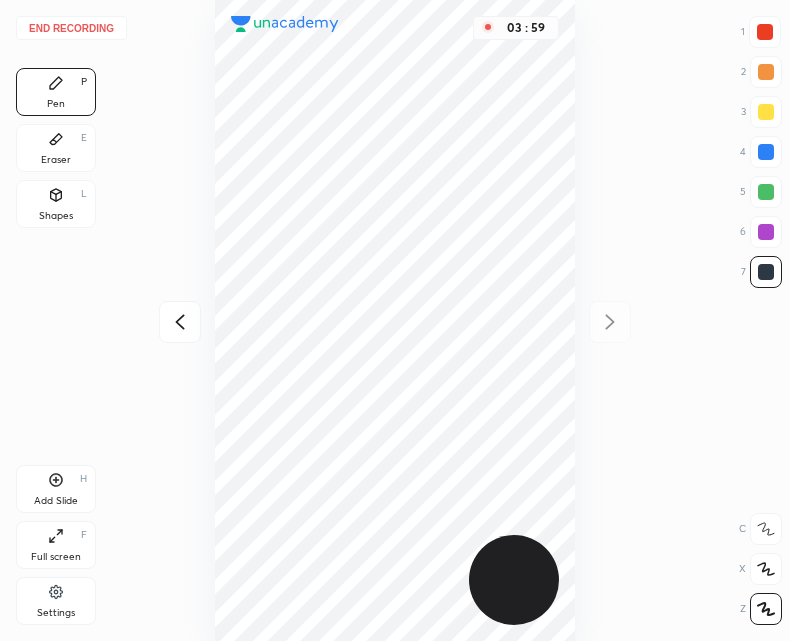click at bounding box center (180, 322) 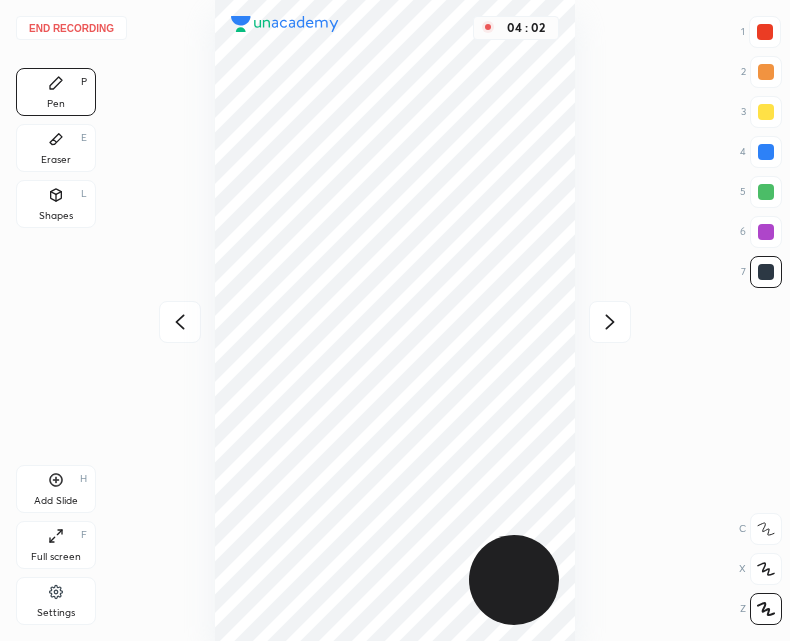 click 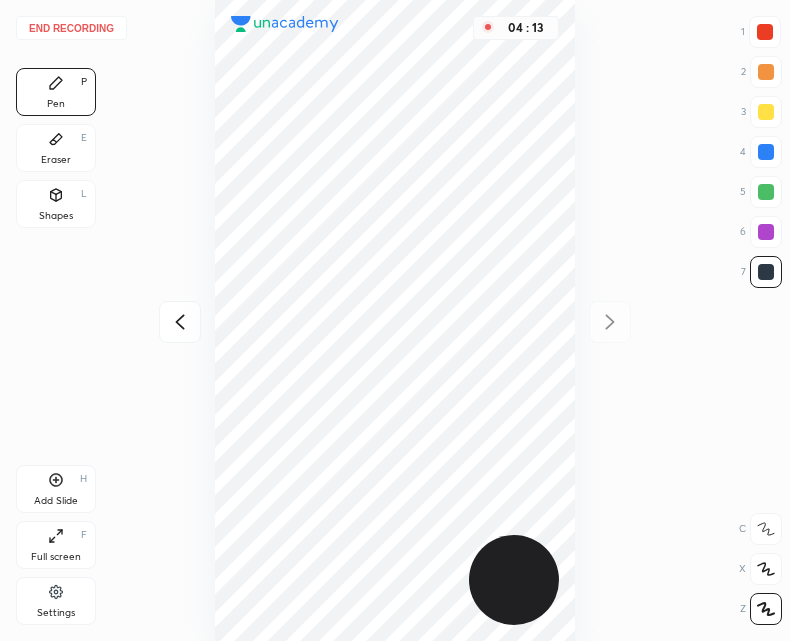 click on "End recording" at bounding box center (71, 28) 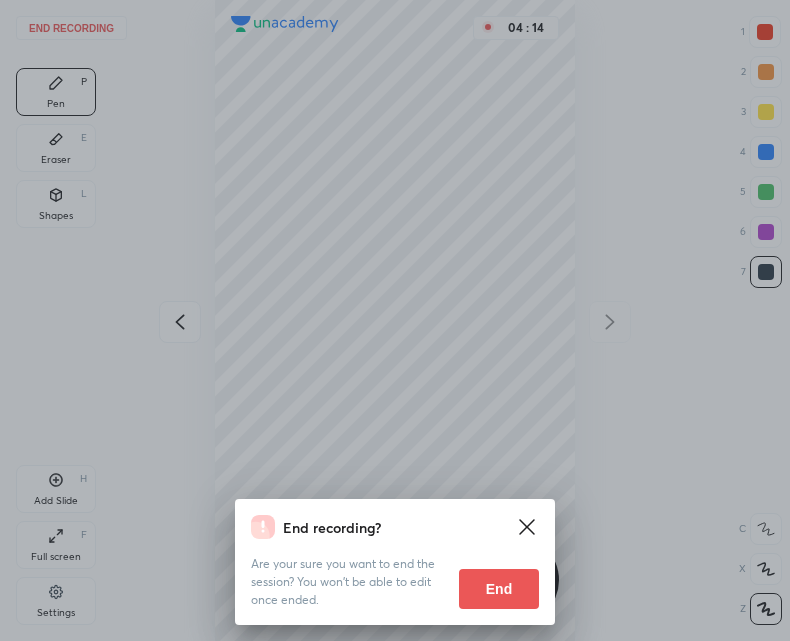 click on "End" at bounding box center (499, 589) 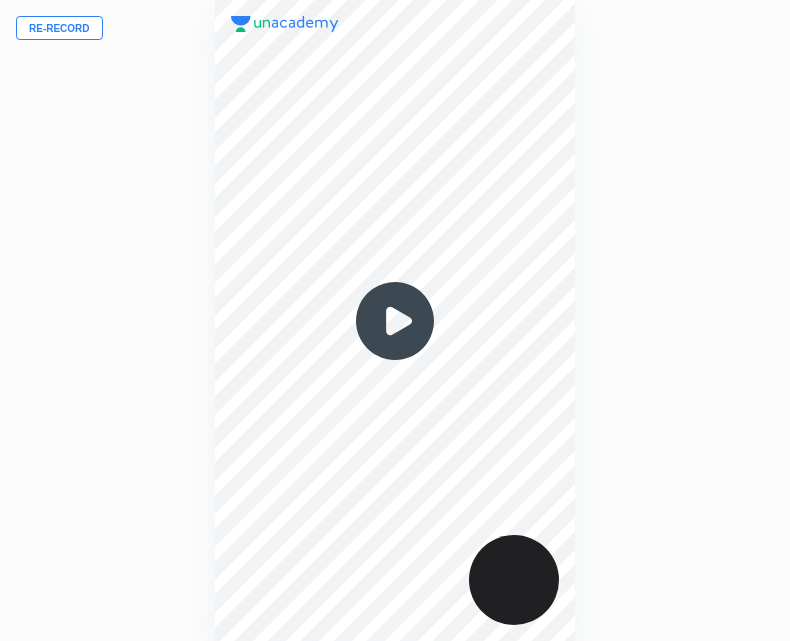 click at bounding box center [395, 321] 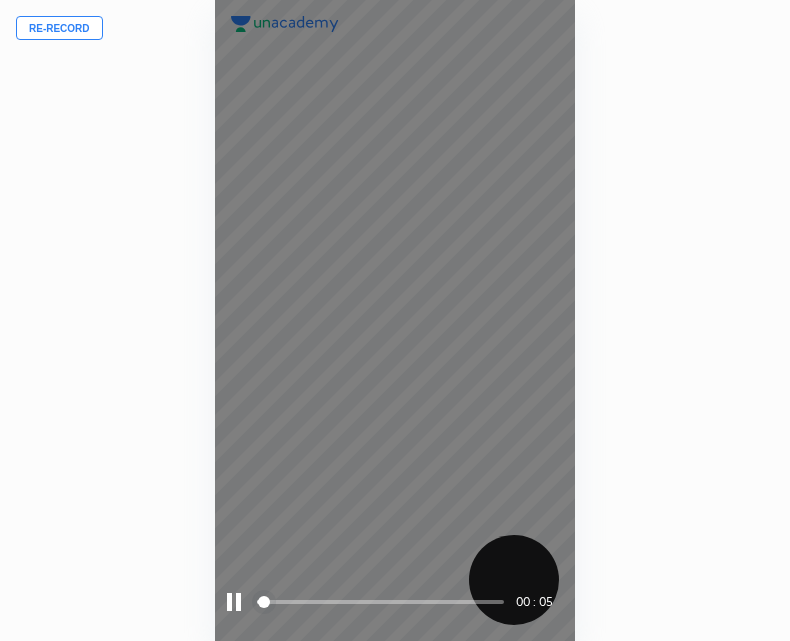 click on "00 : 05" at bounding box center (395, 602) 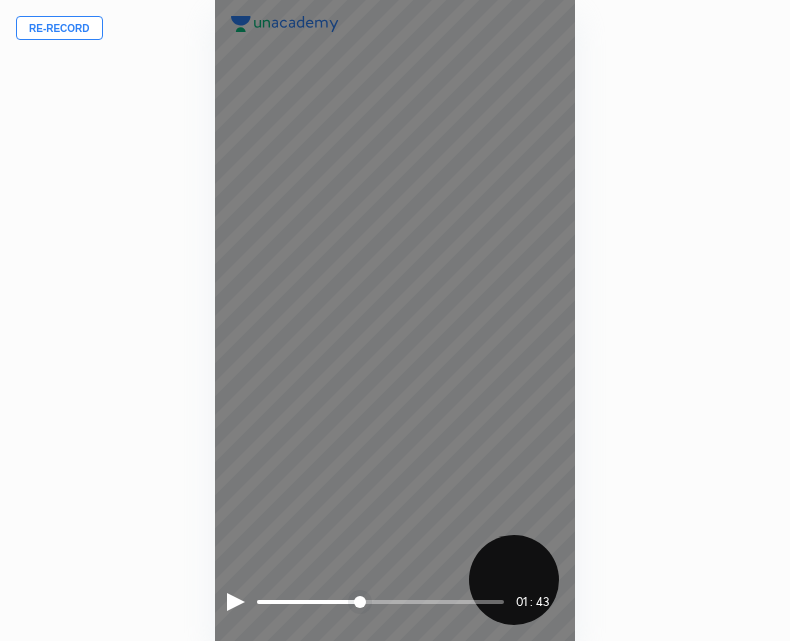 click at bounding box center (236, 602) 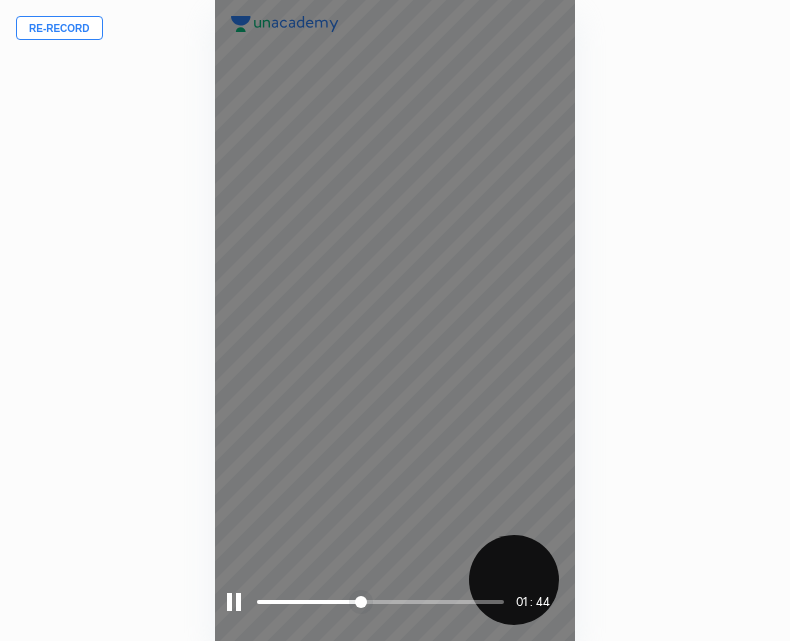 click at bounding box center (234, 602) 